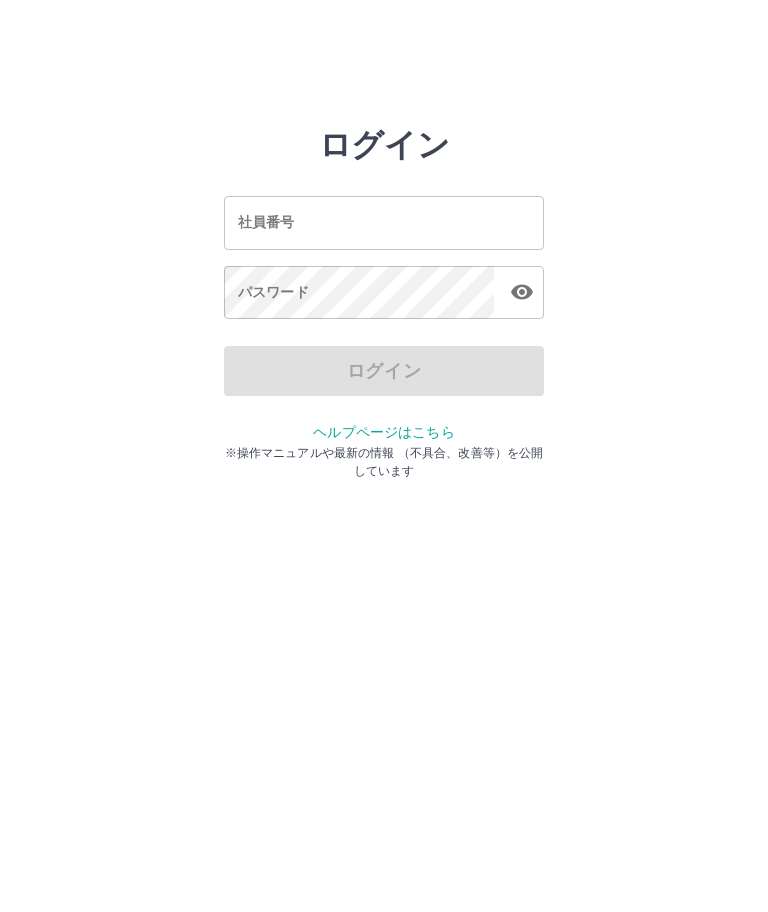 scroll, scrollTop: 0, scrollLeft: 0, axis: both 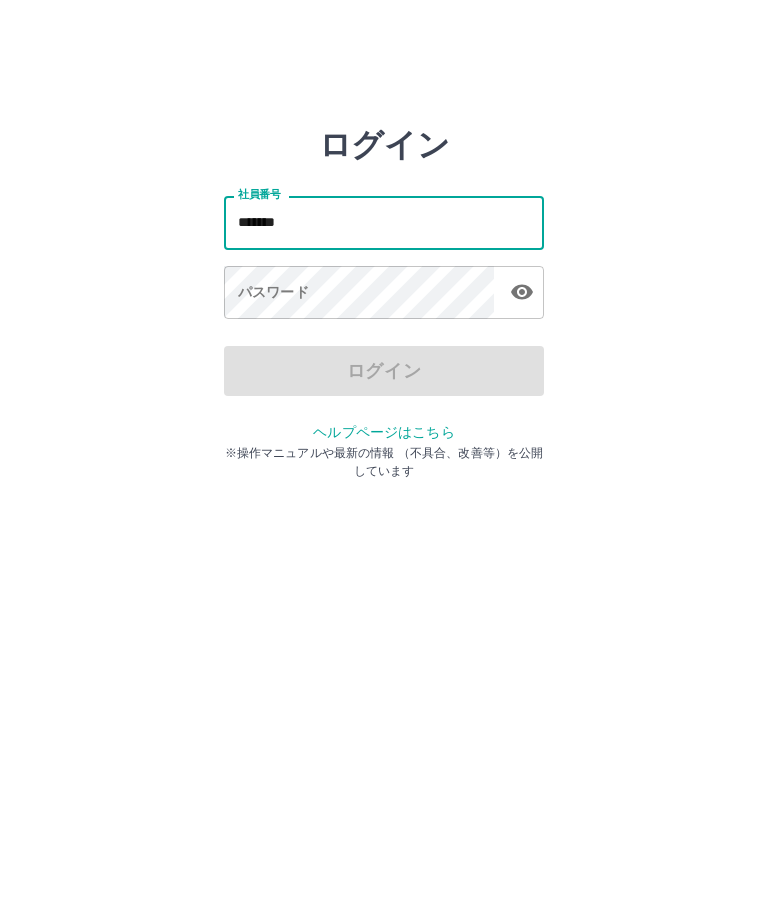 type on "*******" 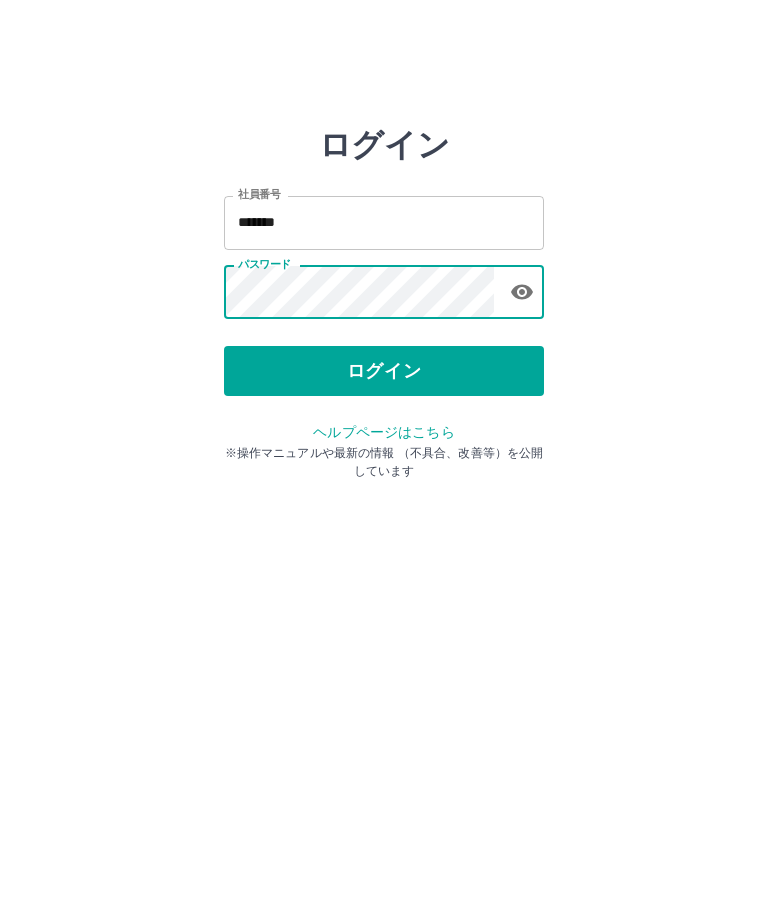 click on "社員番号 ******* 社員番号 パスワード パスワード" at bounding box center [384, 254] 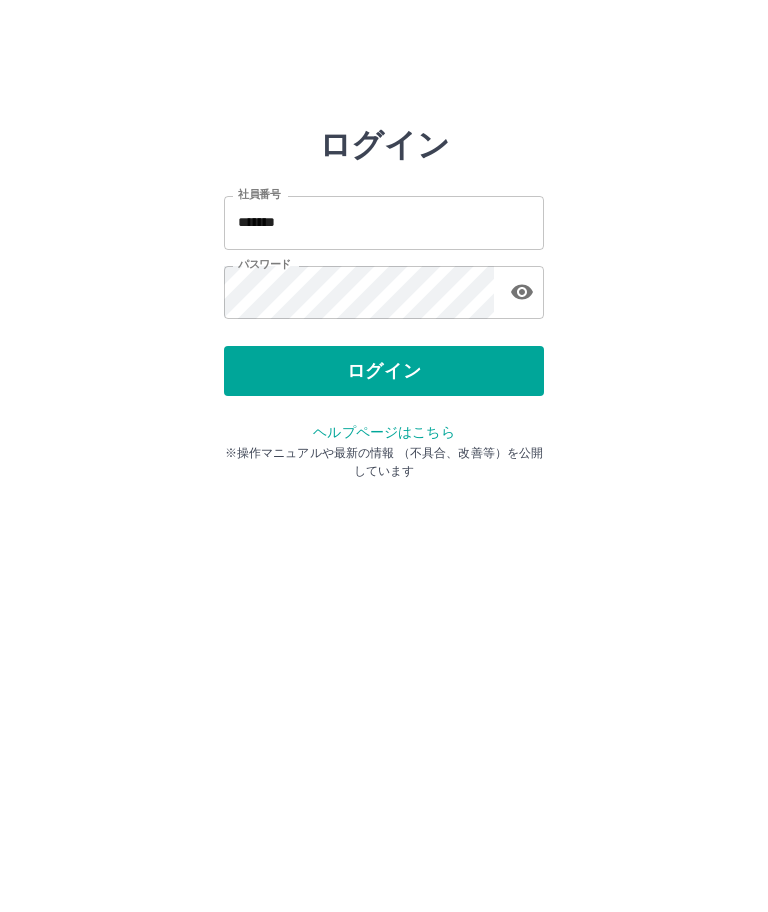 click on "ログイン" at bounding box center (384, 371) 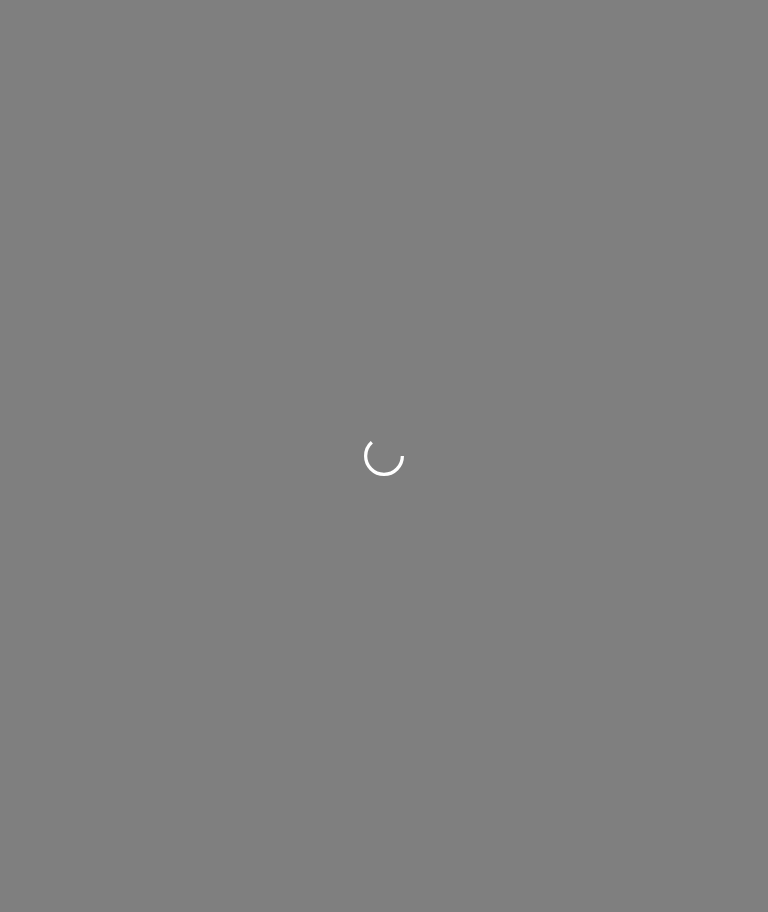 scroll, scrollTop: 0, scrollLeft: 0, axis: both 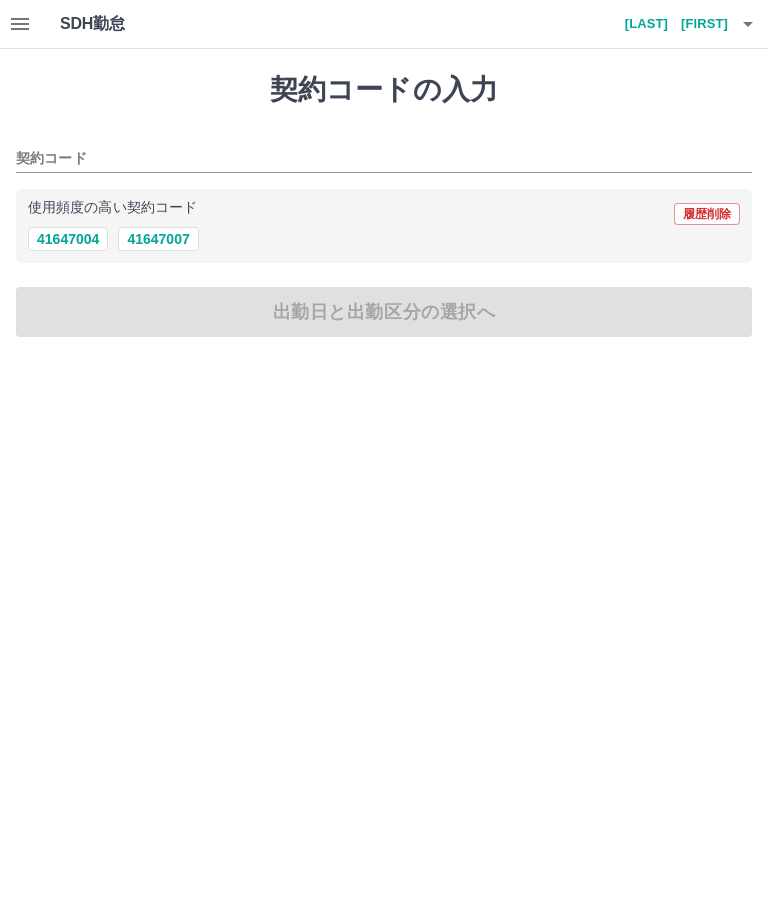 click on "41647004" at bounding box center (68, 239) 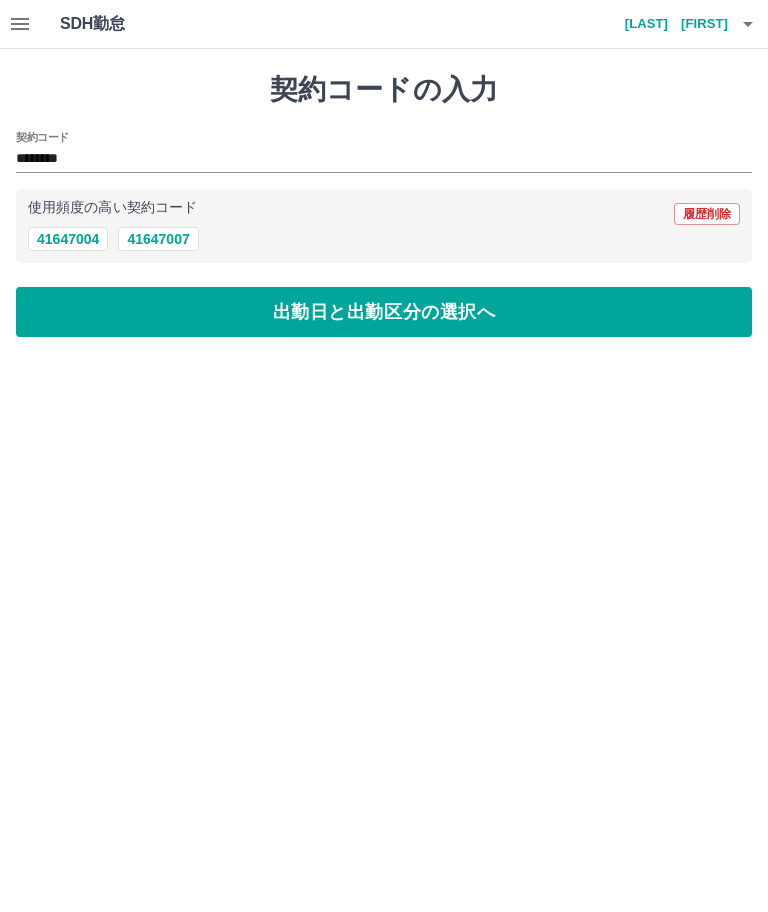 click on "出勤日と出勤区分の選択へ" at bounding box center (384, 312) 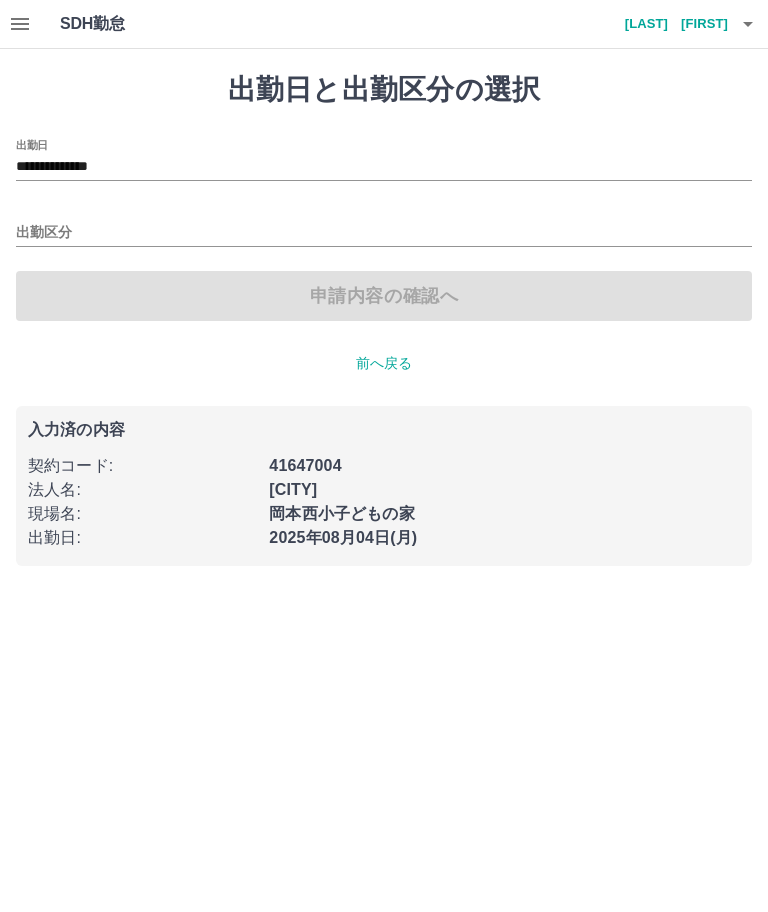 click on "出勤区分" at bounding box center [384, 226] 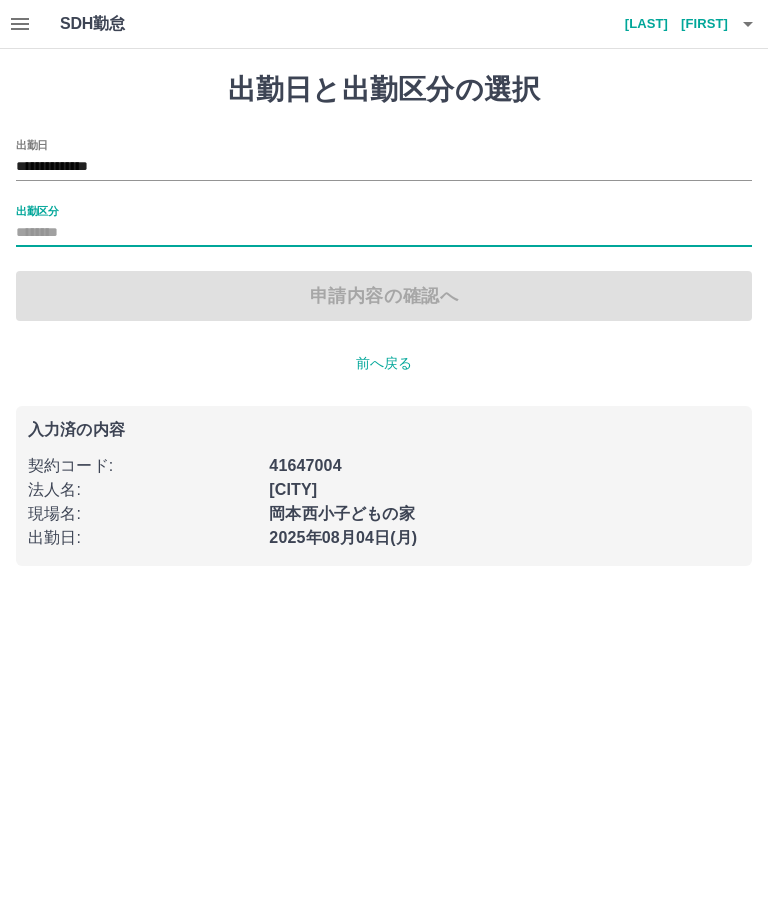click on "出勤区分" at bounding box center [384, 226] 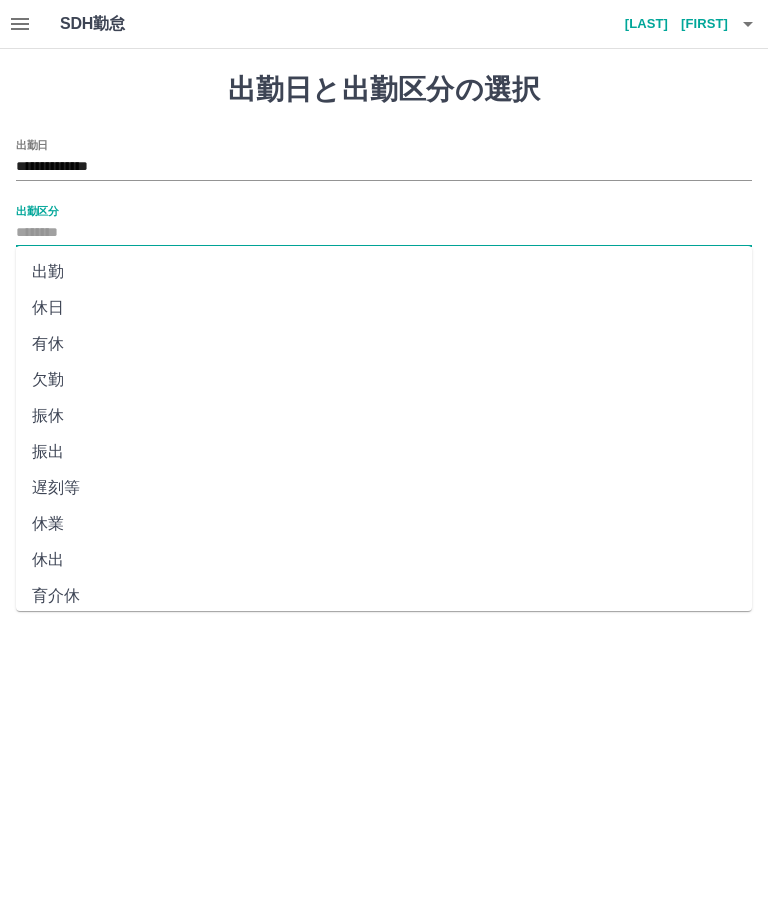 click on "出勤" at bounding box center (384, 272) 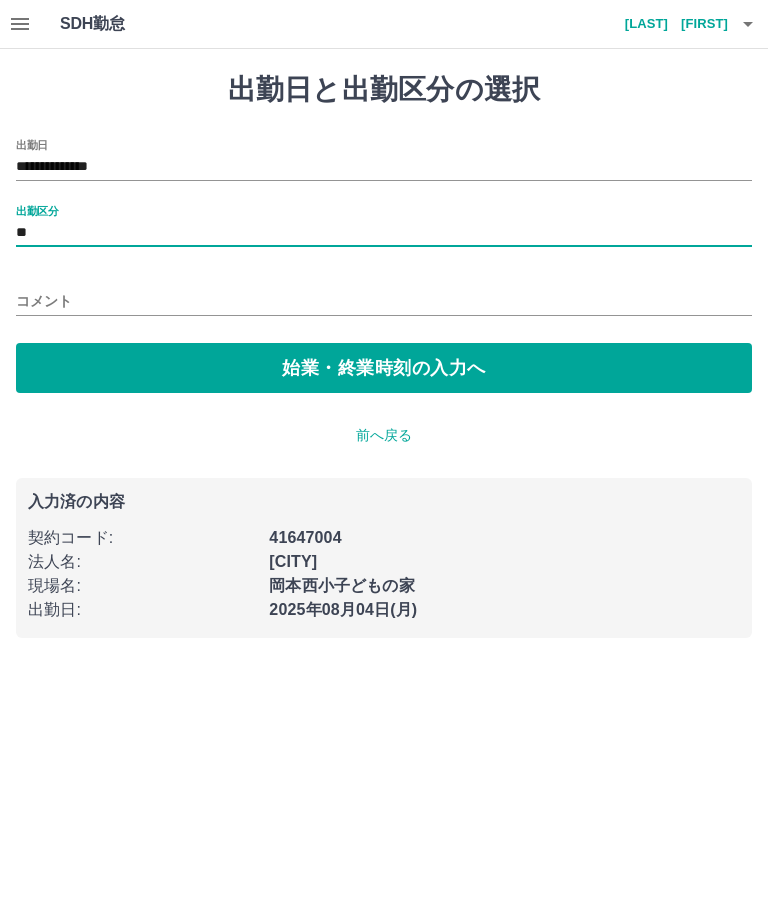 click on "始業・終業時刻の入力へ" at bounding box center [384, 368] 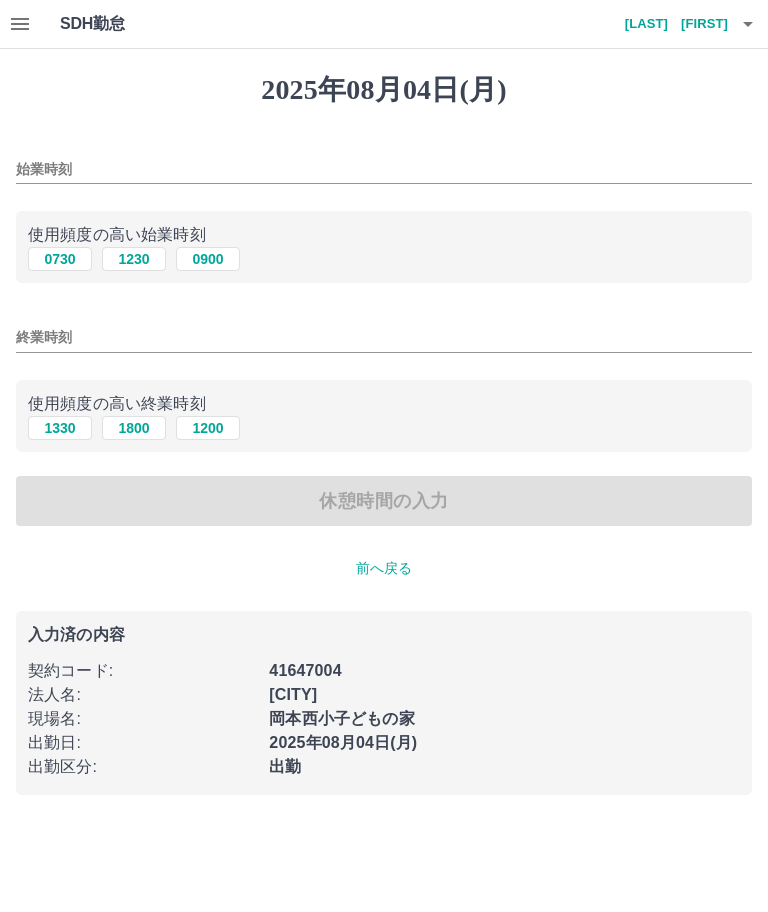 click on "0730" at bounding box center (60, 259) 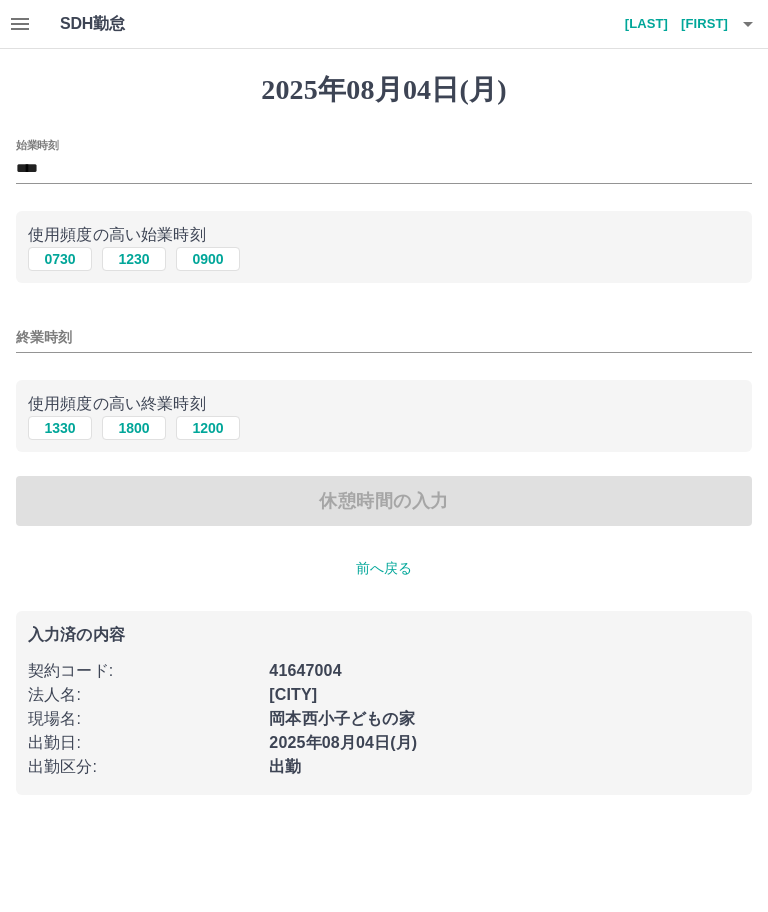 click on "1800" at bounding box center [134, 428] 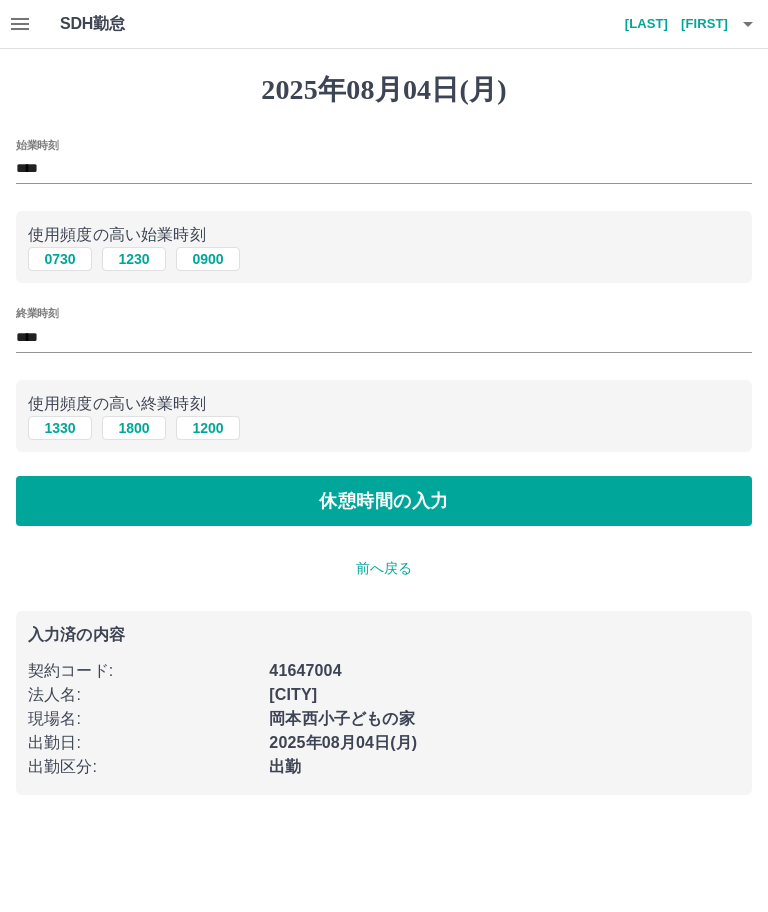 click on "休憩時間の入力" at bounding box center [384, 501] 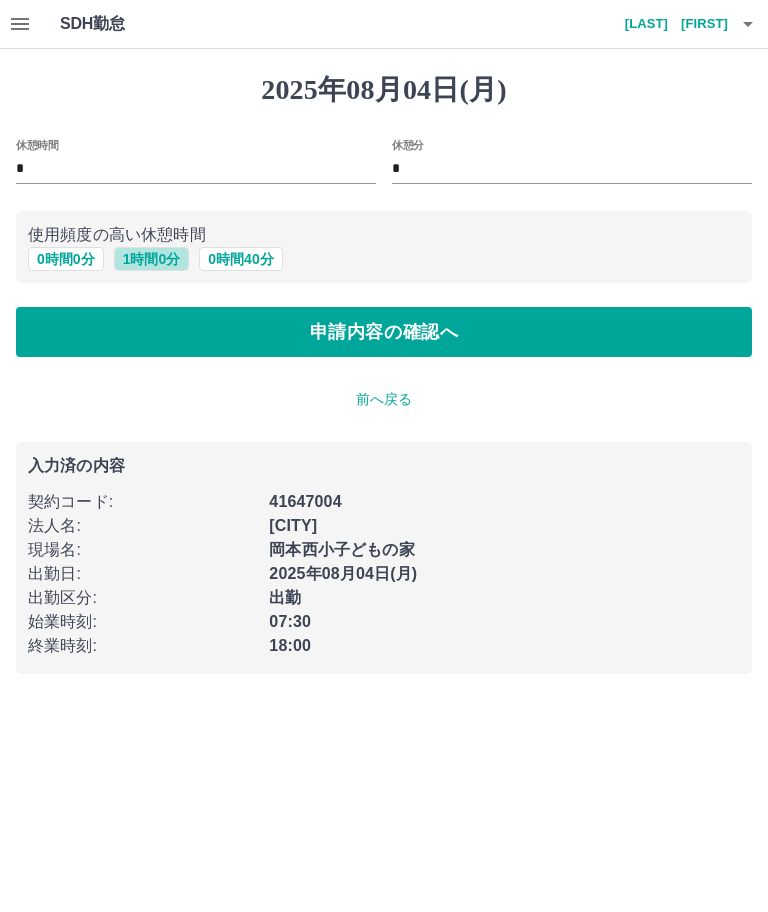 click on "1 時間 0 分" at bounding box center [152, 259] 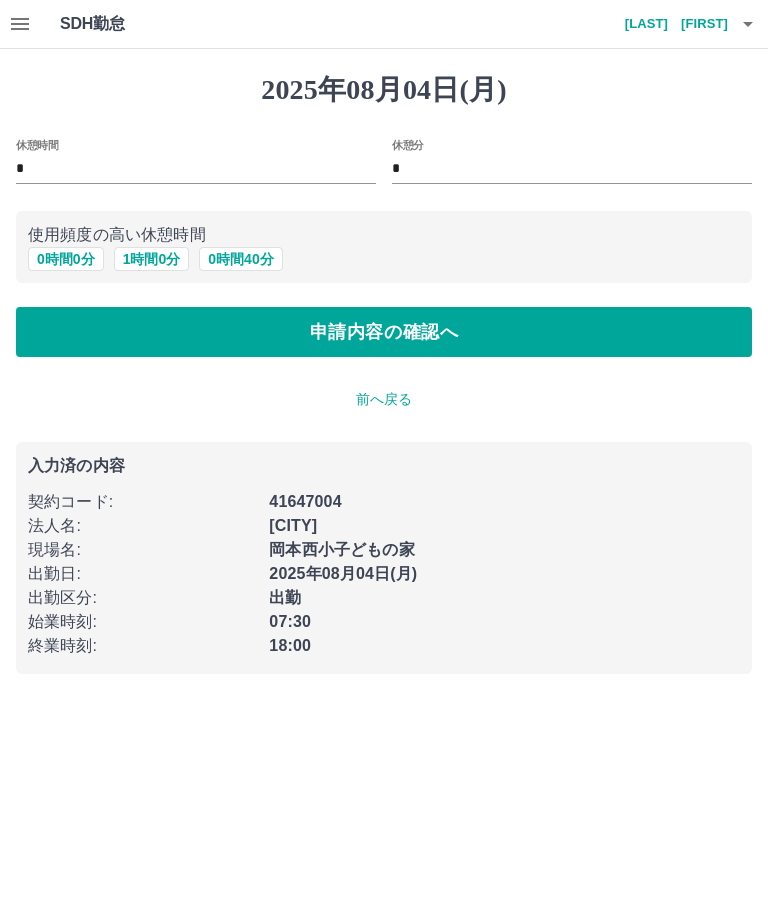 click on "申請内容の確認へ" at bounding box center [384, 332] 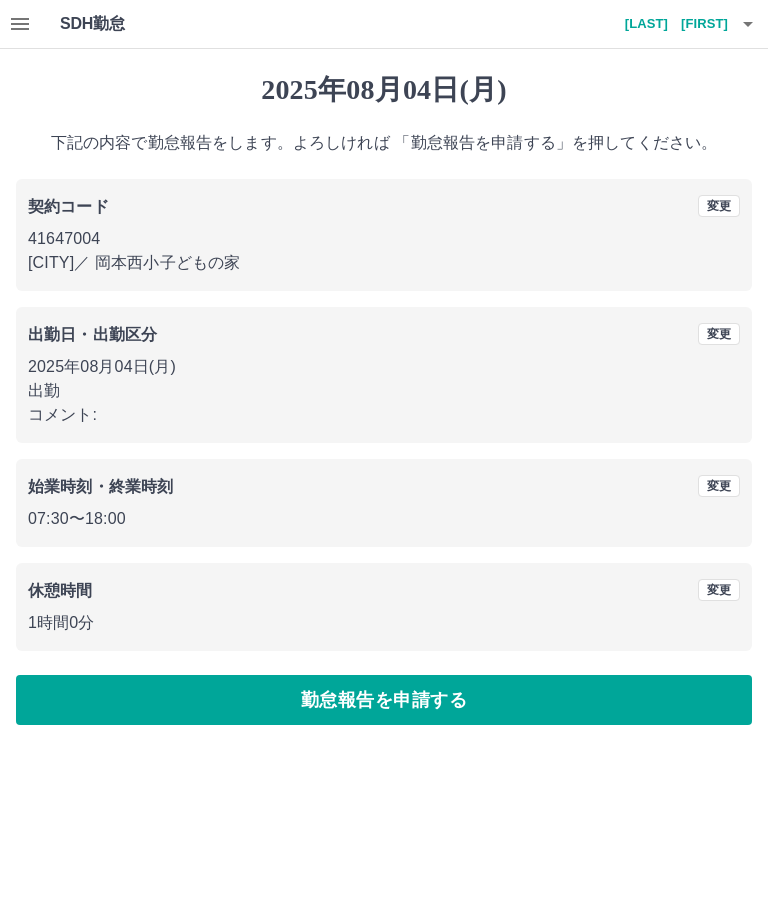 click on "勤怠報告を申請する" at bounding box center [384, 700] 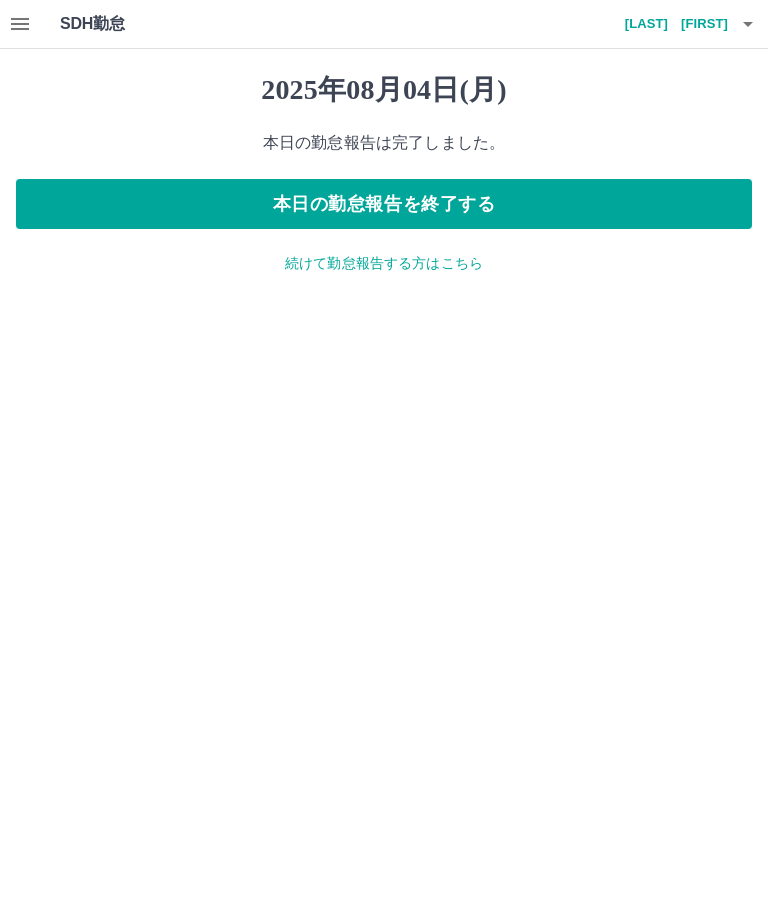 click 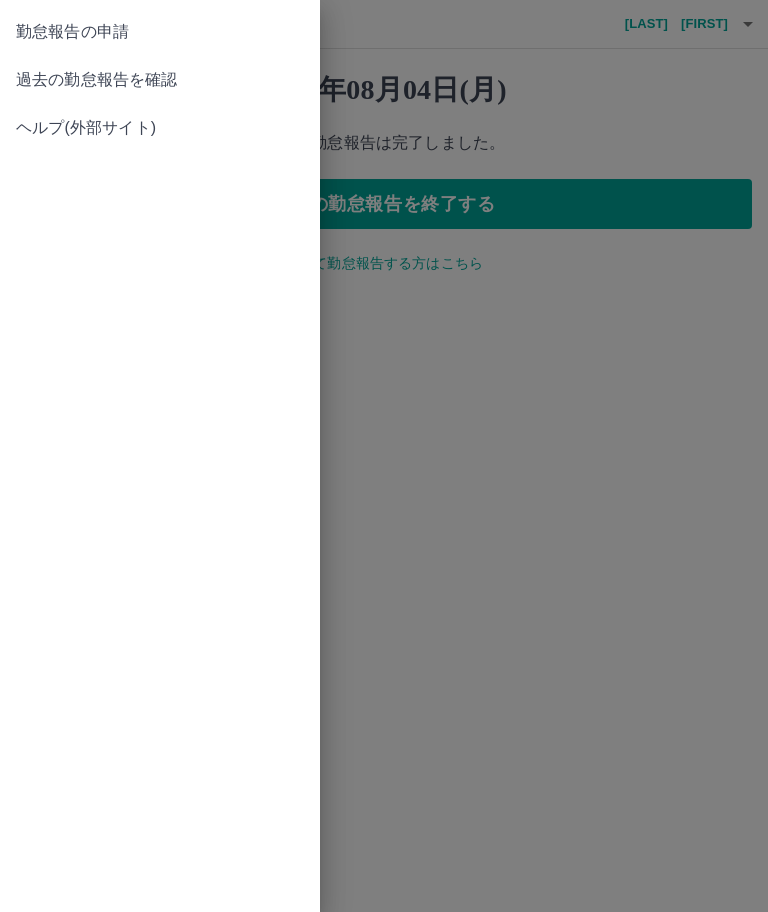 click on "過去の勤怠報告を確認" at bounding box center [160, 80] 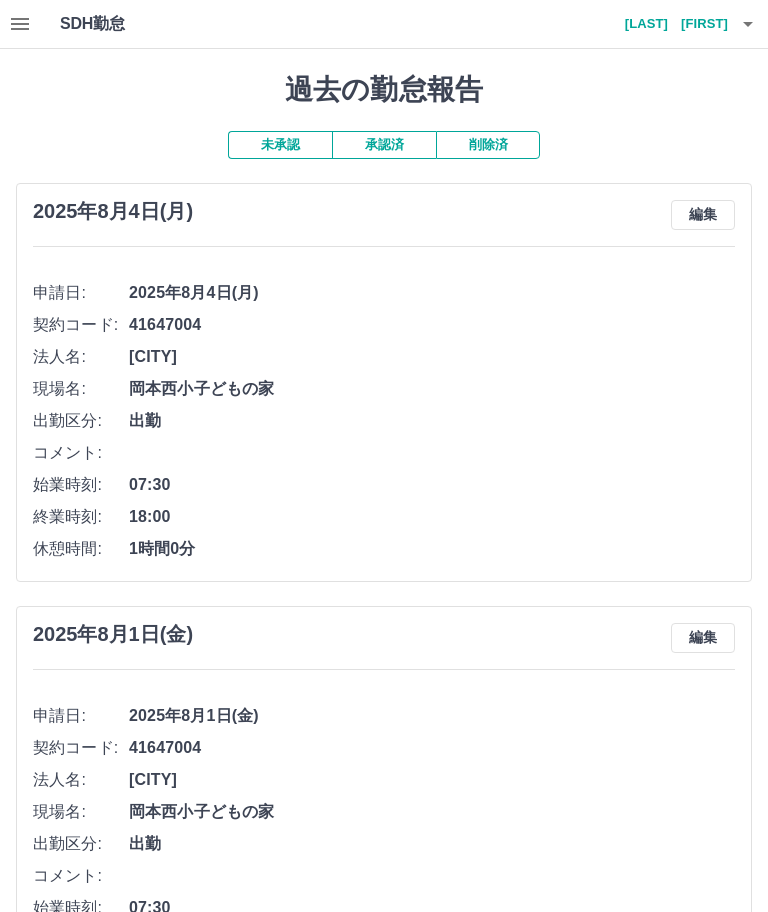 click at bounding box center (748, 24) 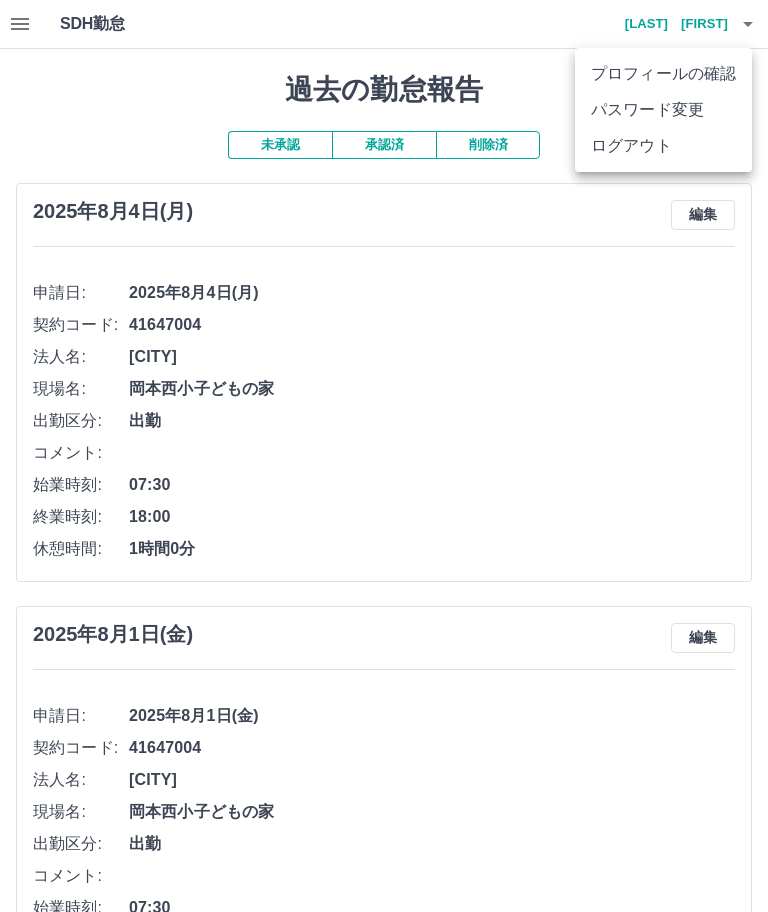 click on "ログアウト" at bounding box center [663, 146] 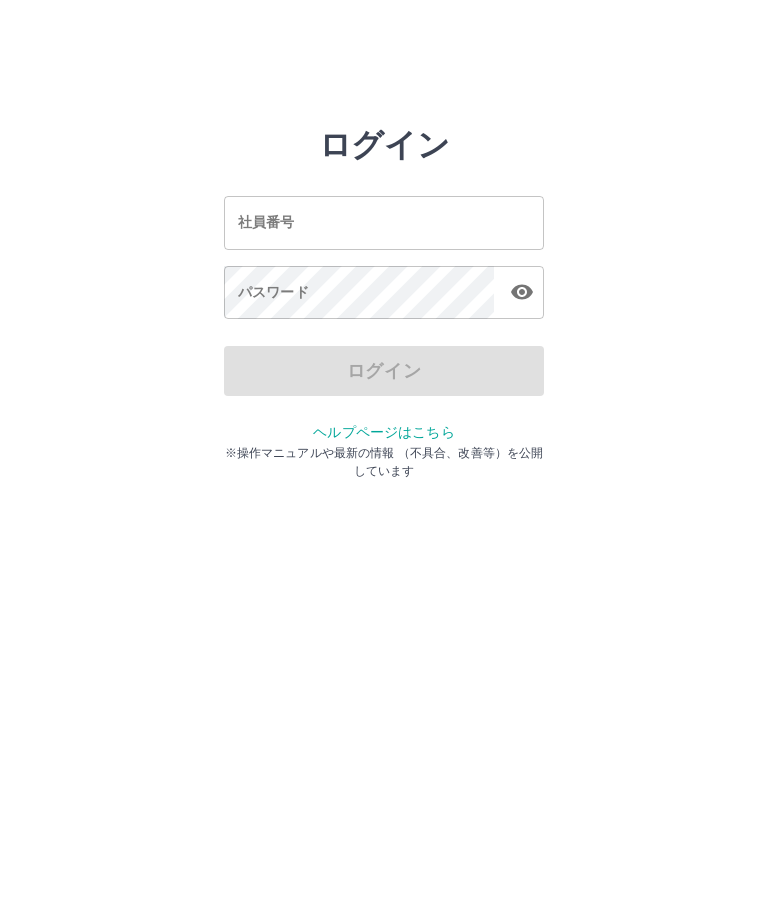 click on "ログイン 社員番号 社員番号 パスワード パスワード ログイン ヘルプページはこちら ※操作マニュアルや最新の情報 （不具合、改善等）を公開しています" at bounding box center (384, 223) 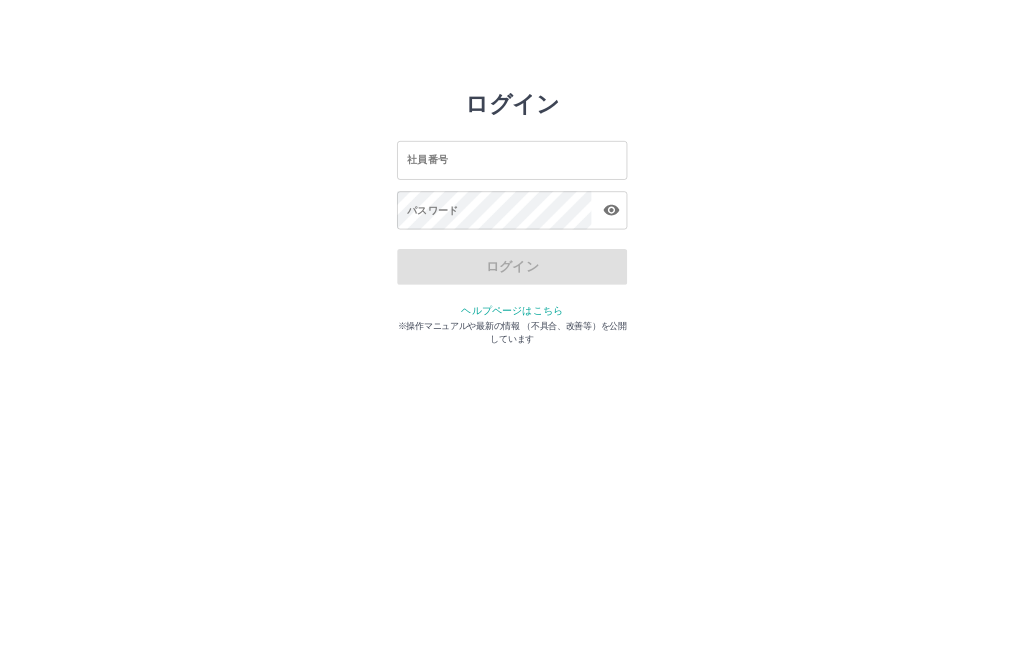 scroll, scrollTop: 0, scrollLeft: 0, axis: both 